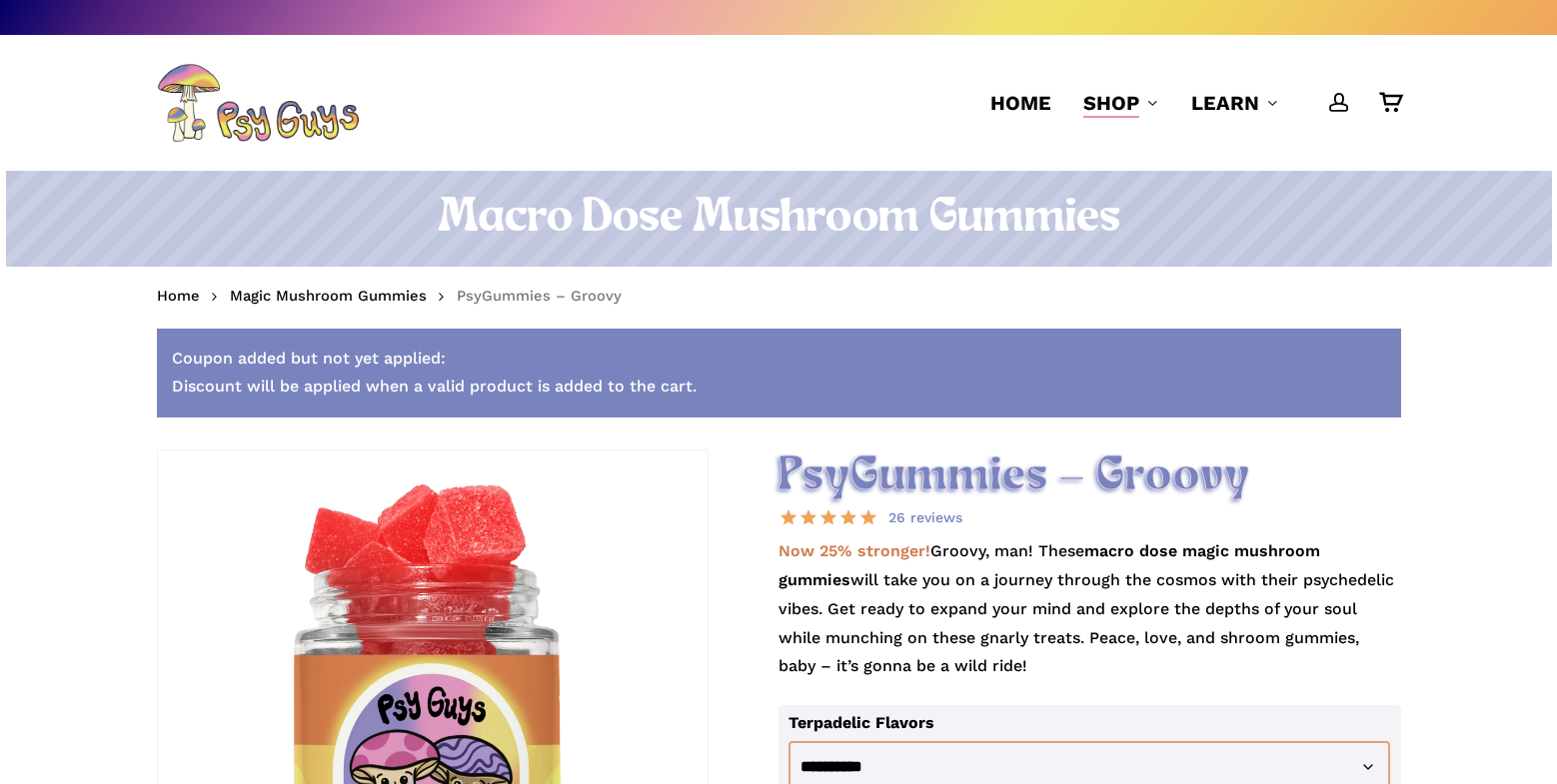 scroll, scrollTop: 0, scrollLeft: 0, axis: both 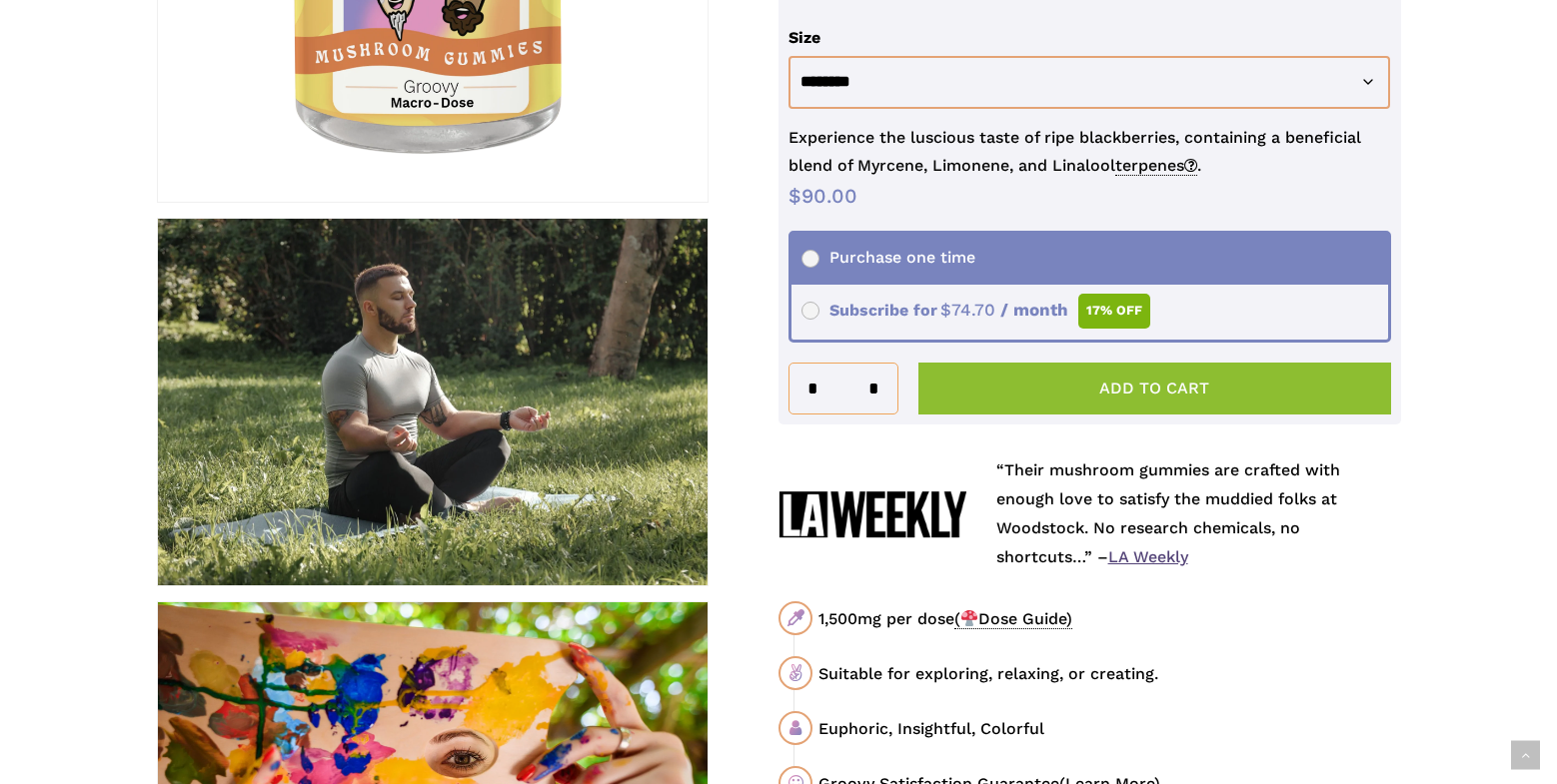 click on "Add to cart" 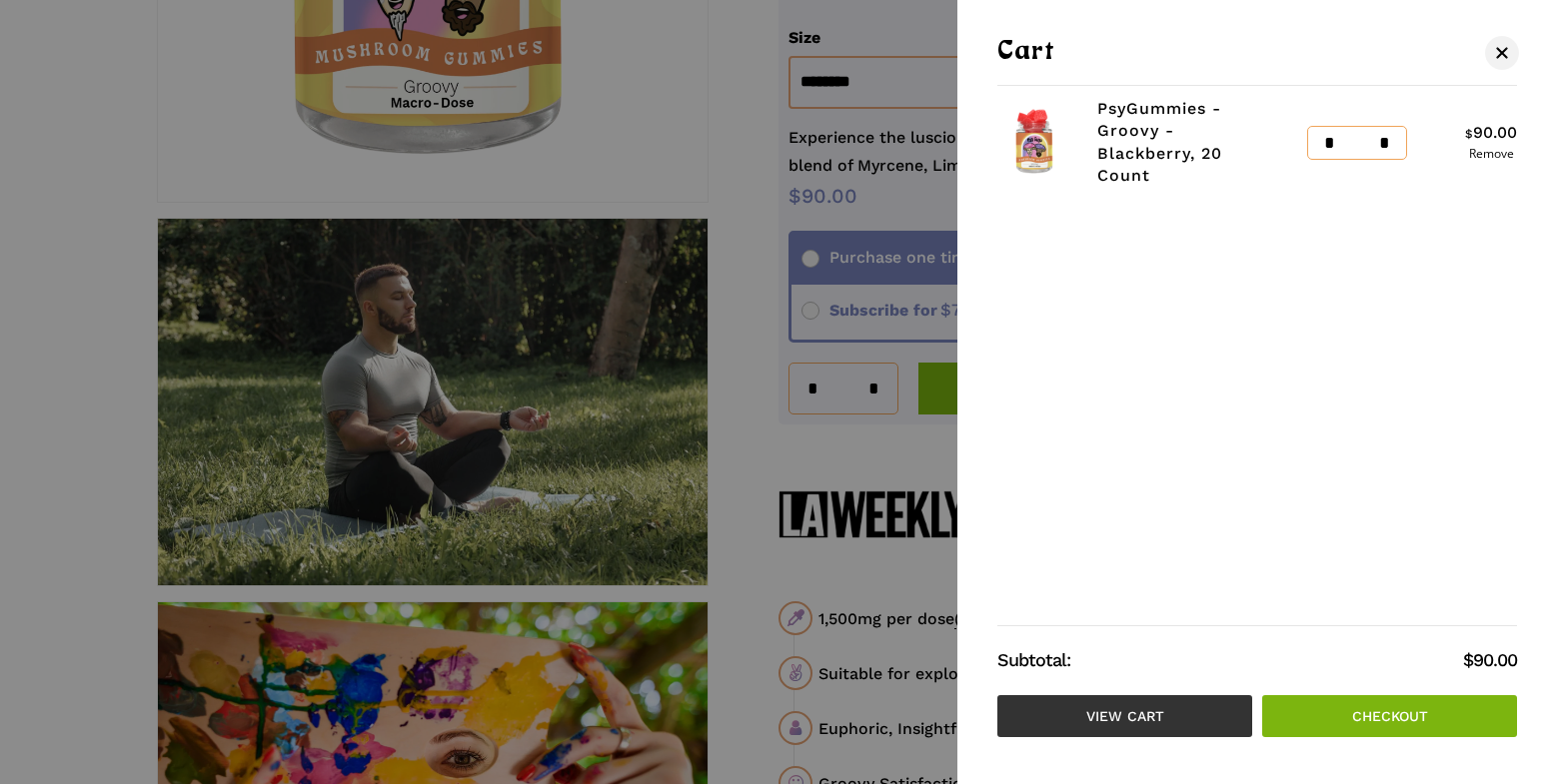click on "View cart" at bounding box center [1124, 716] 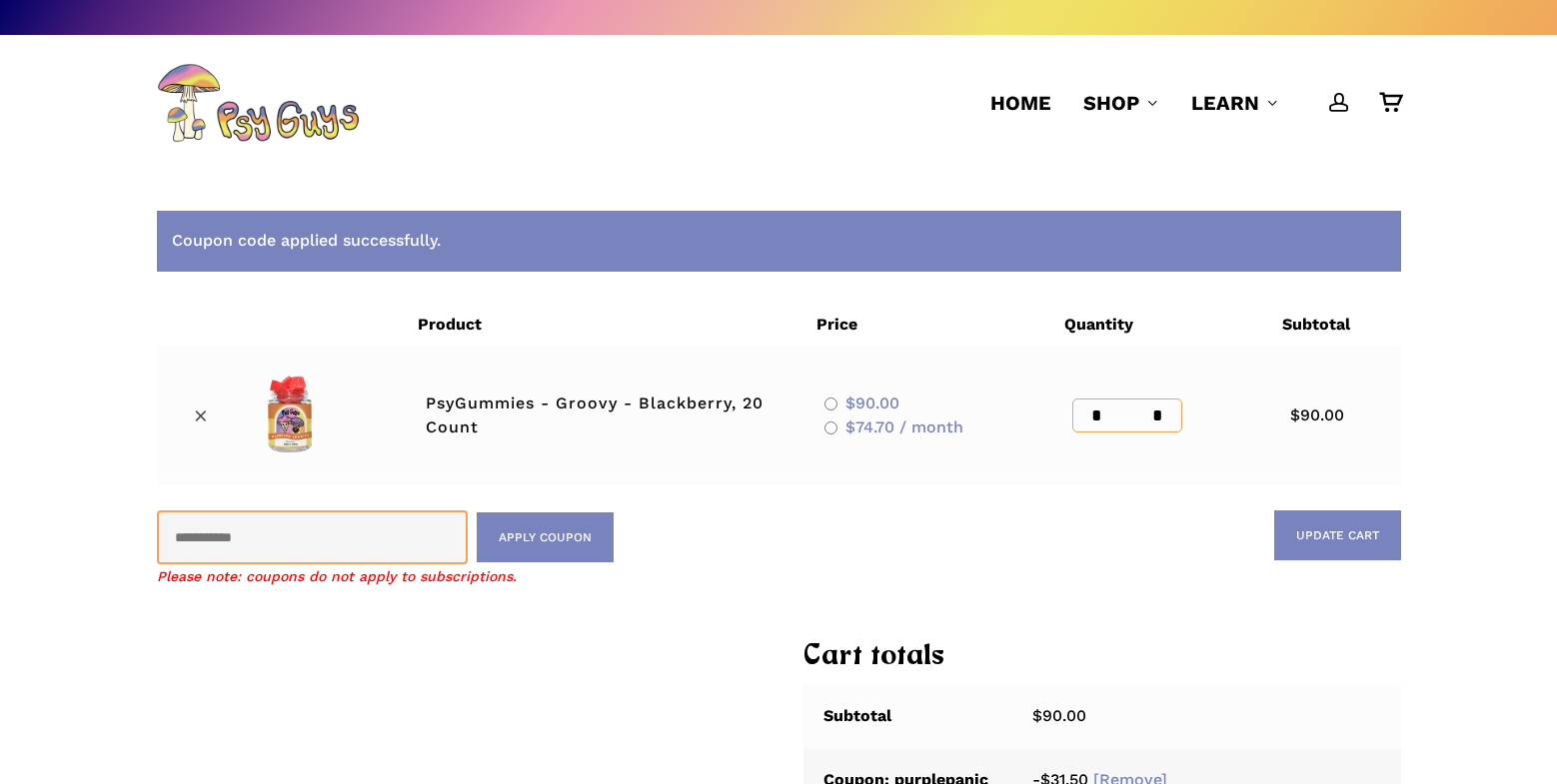 scroll, scrollTop: 0, scrollLeft: 0, axis: both 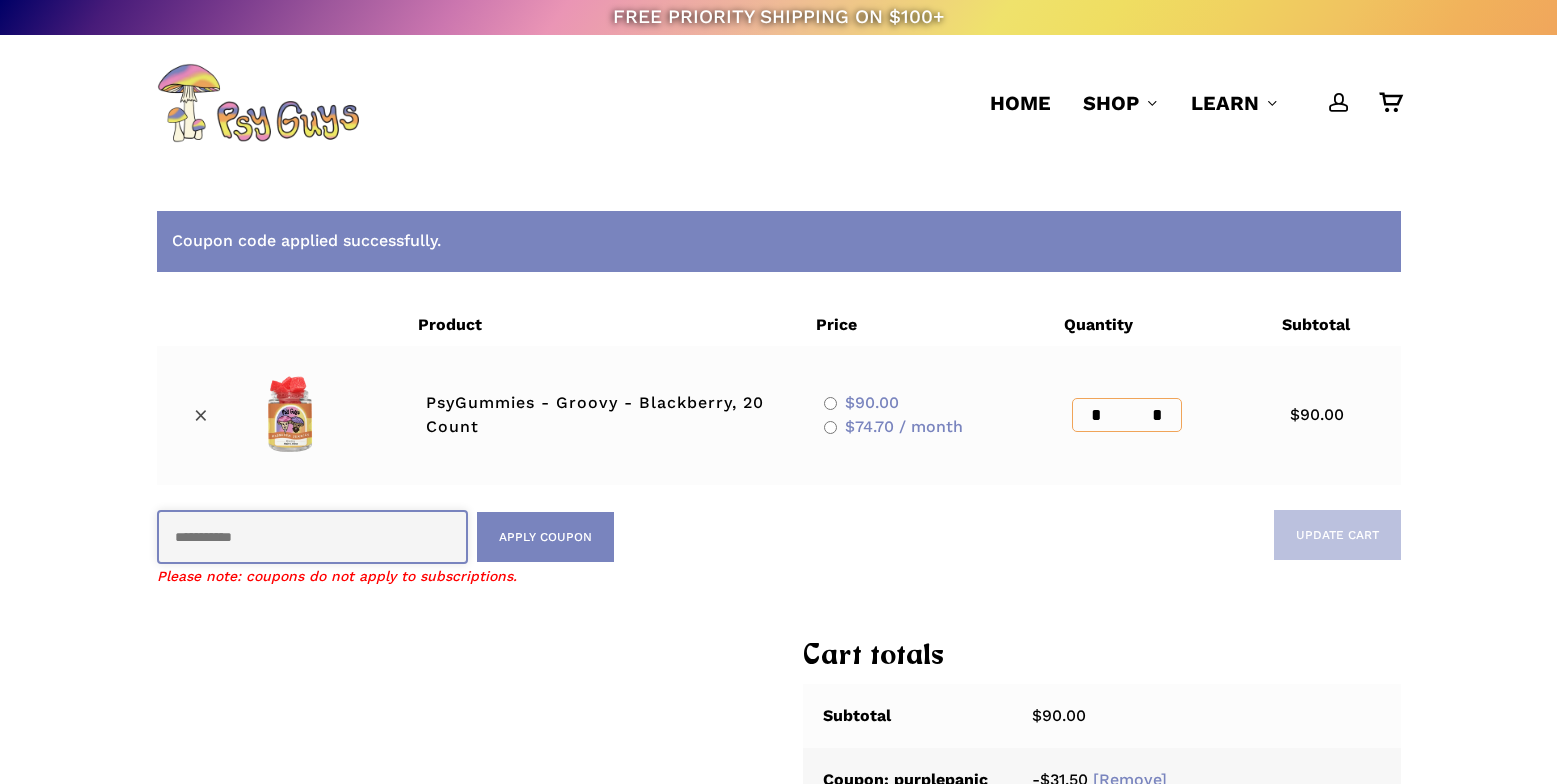 drag, startPoint x: 309, startPoint y: 534, endPoint x: 318, endPoint y: 522, distance: 15 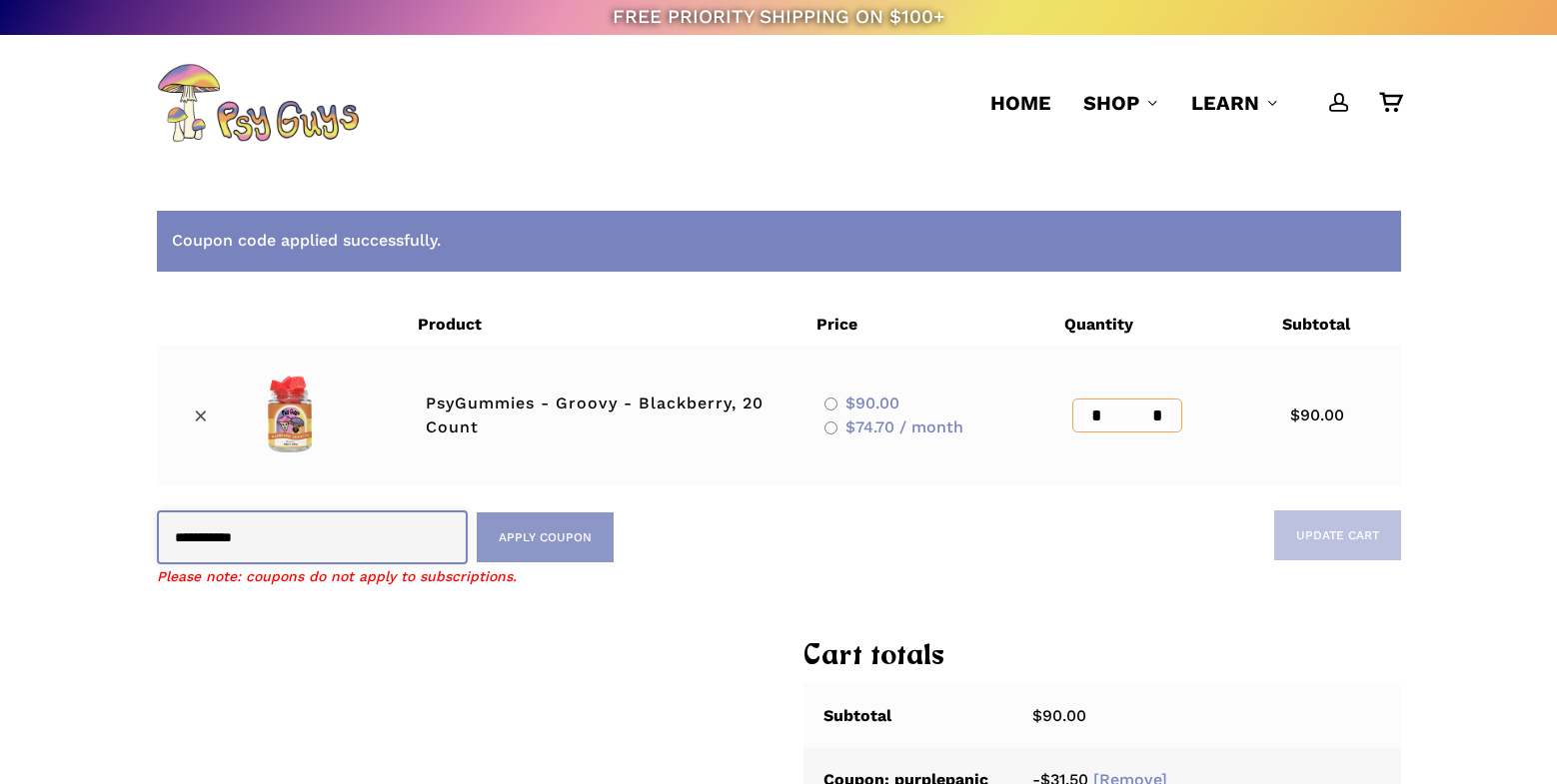 type on "**********" 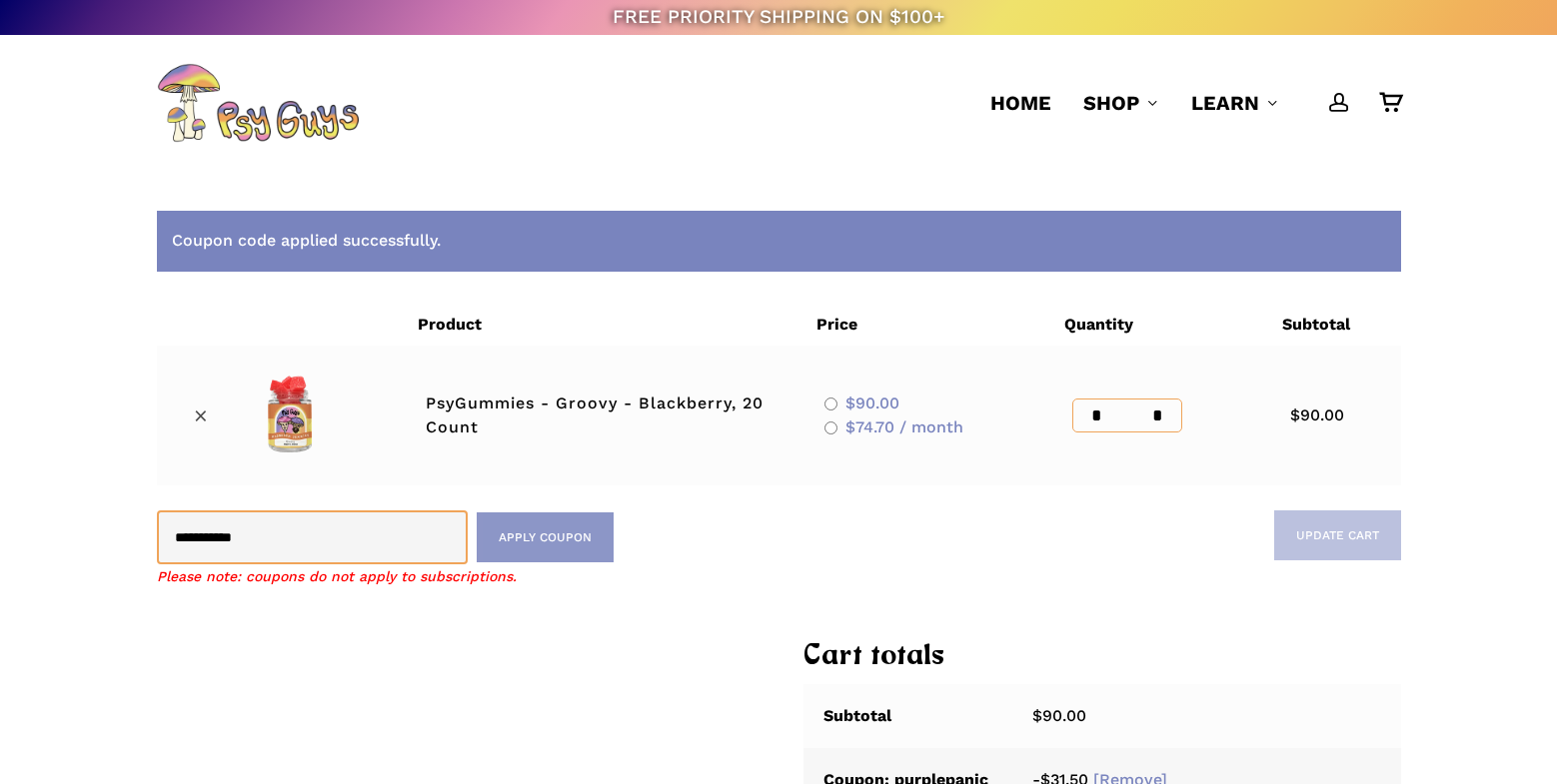 click on "Apply coupon" at bounding box center (545, 537) 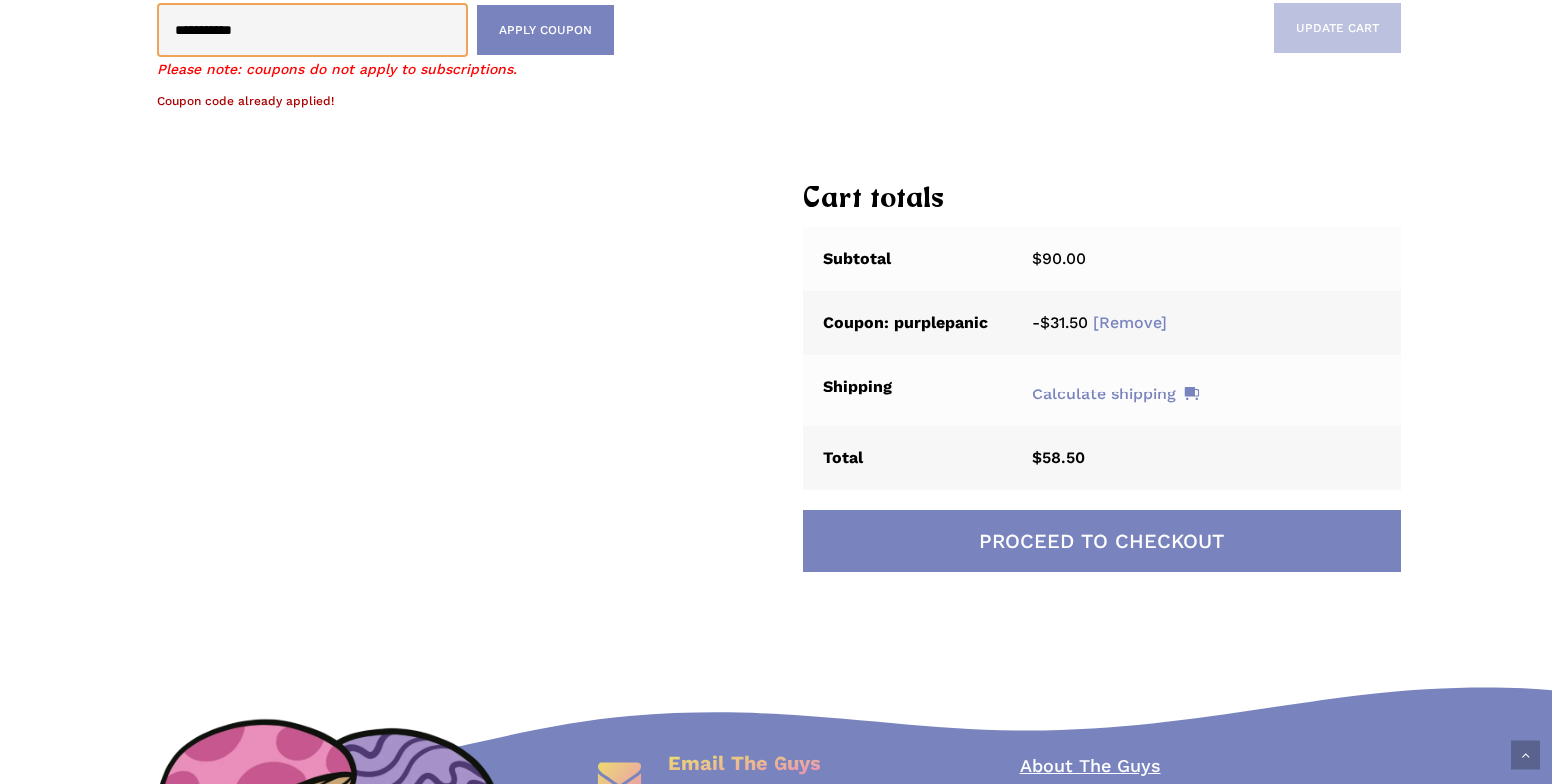 scroll, scrollTop: 599, scrollLeft: 0, axis: vertical 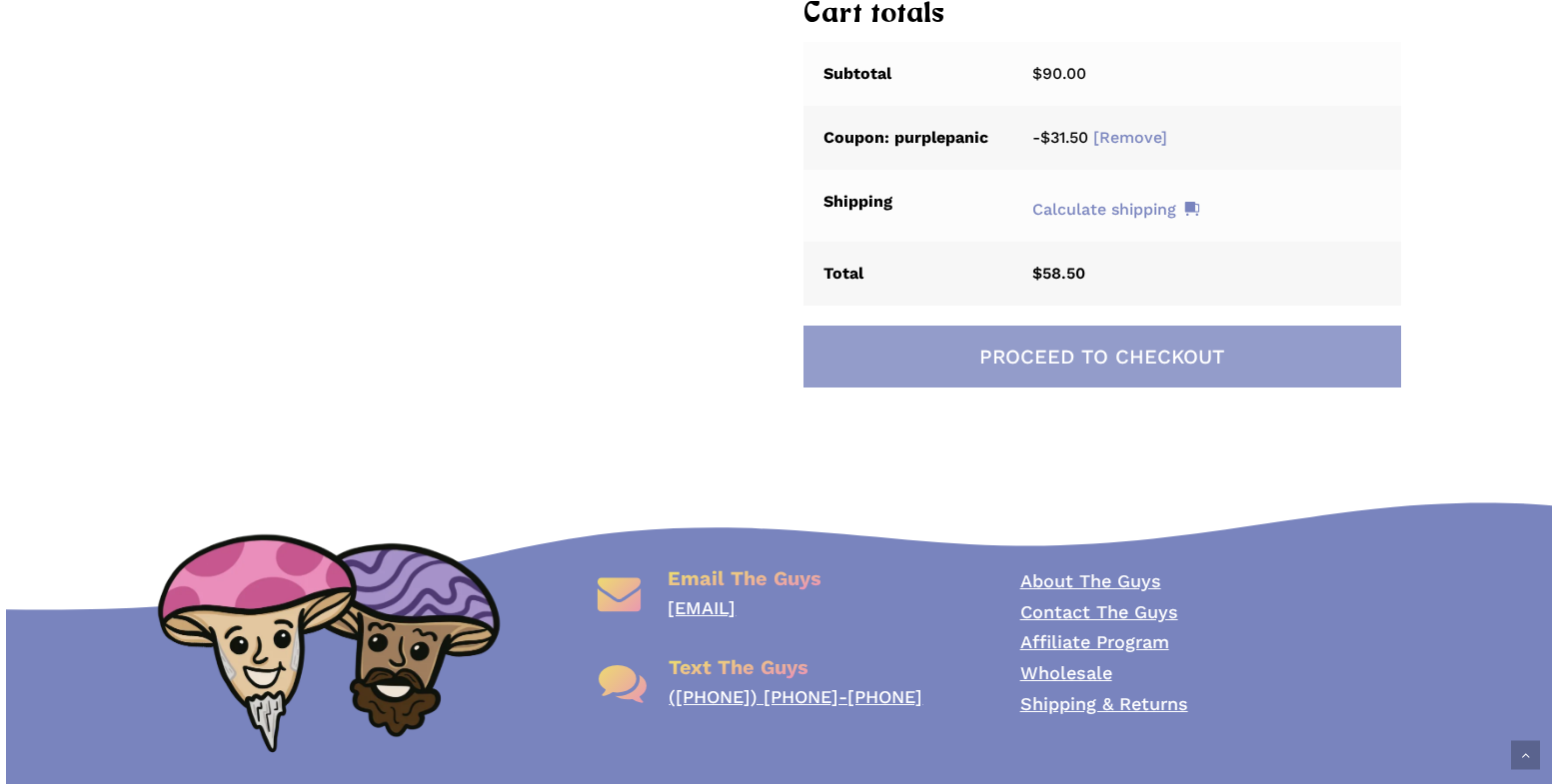 click on "Proceed to checkout" at bounding box center [1102, 357] 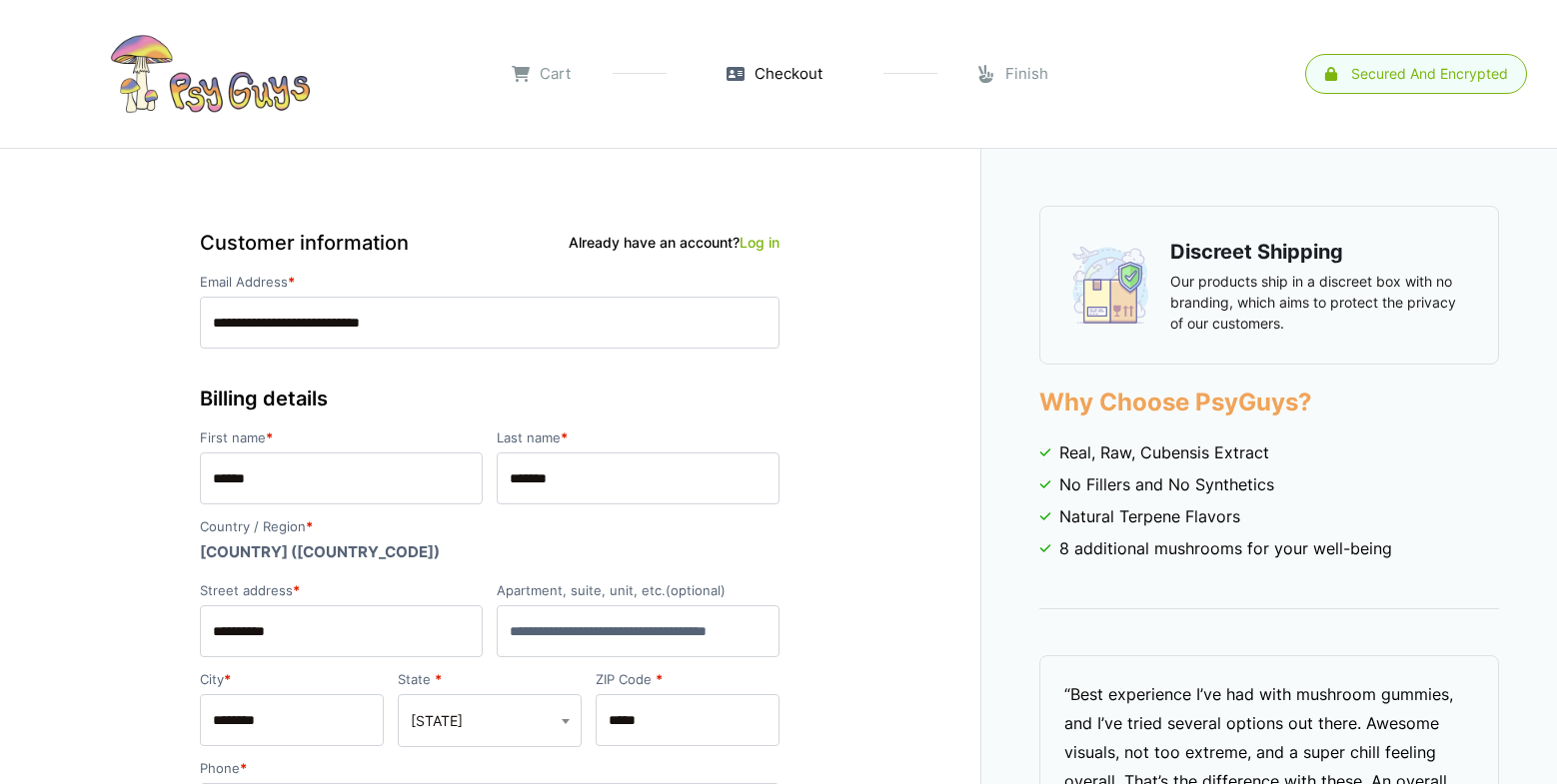 select on "**" 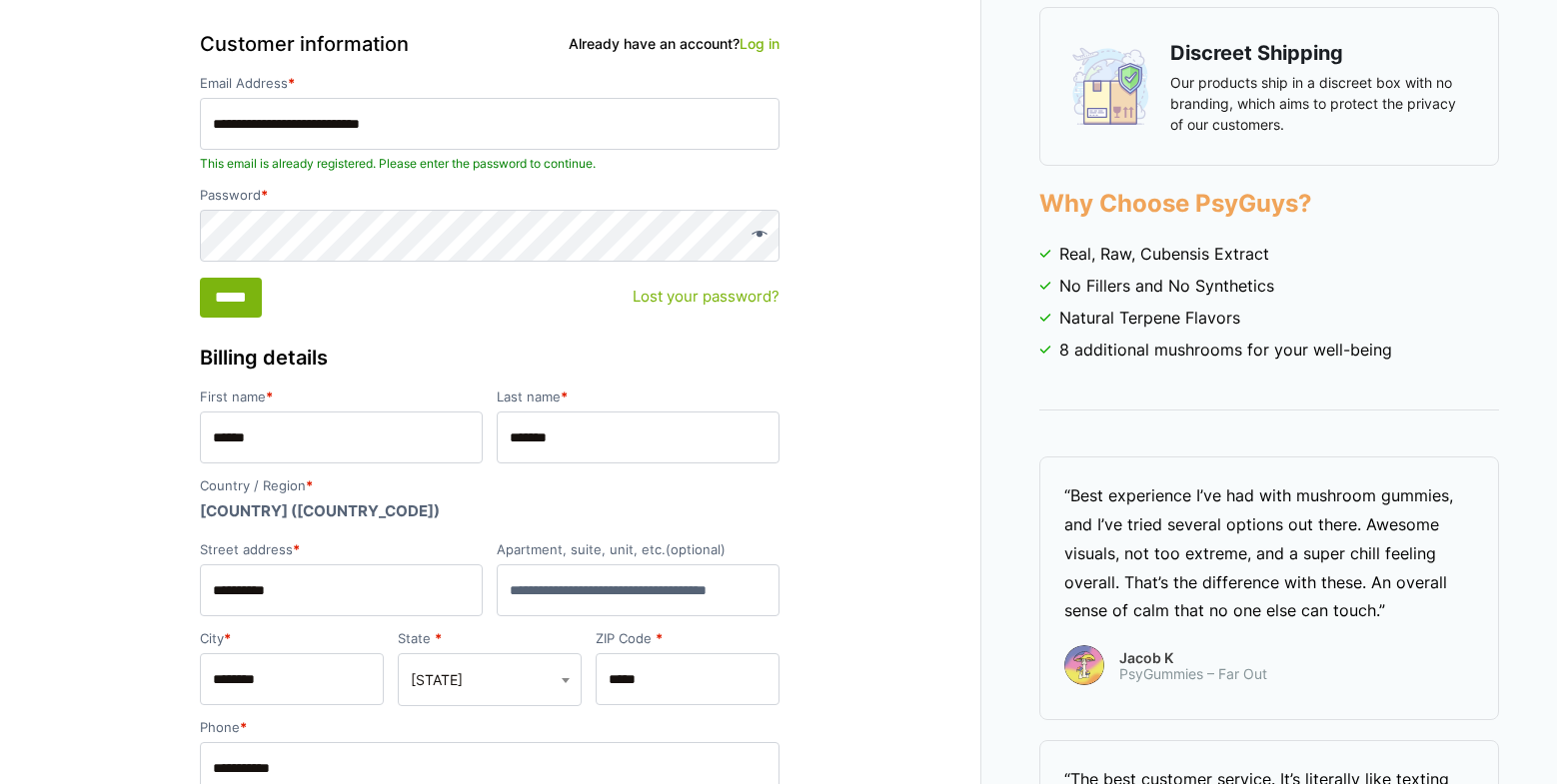 scroll, scrollTop: 200, scrollLeft: 0, axis: vertical 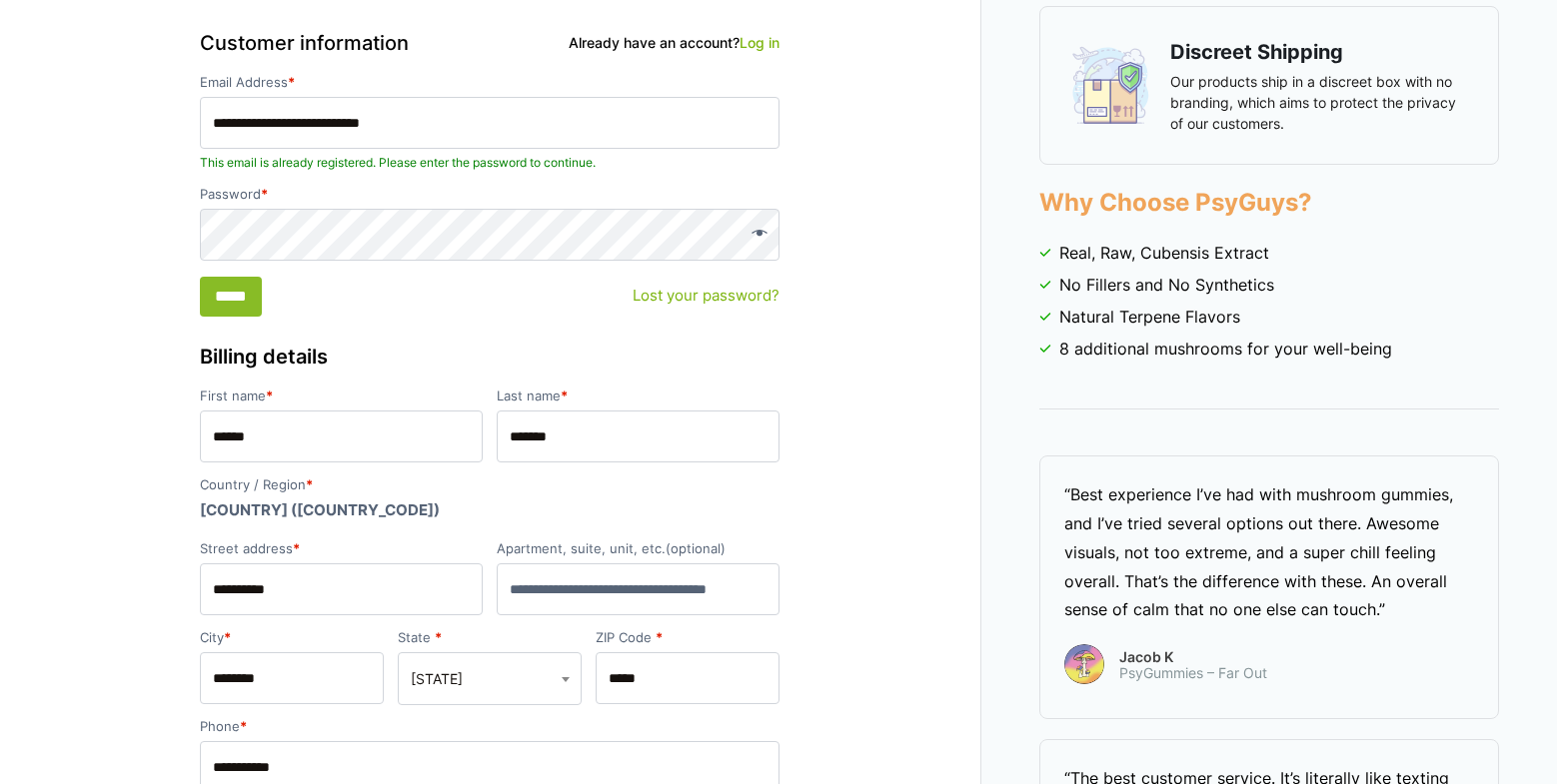 click on "*****" at bounding box center (231, 297) 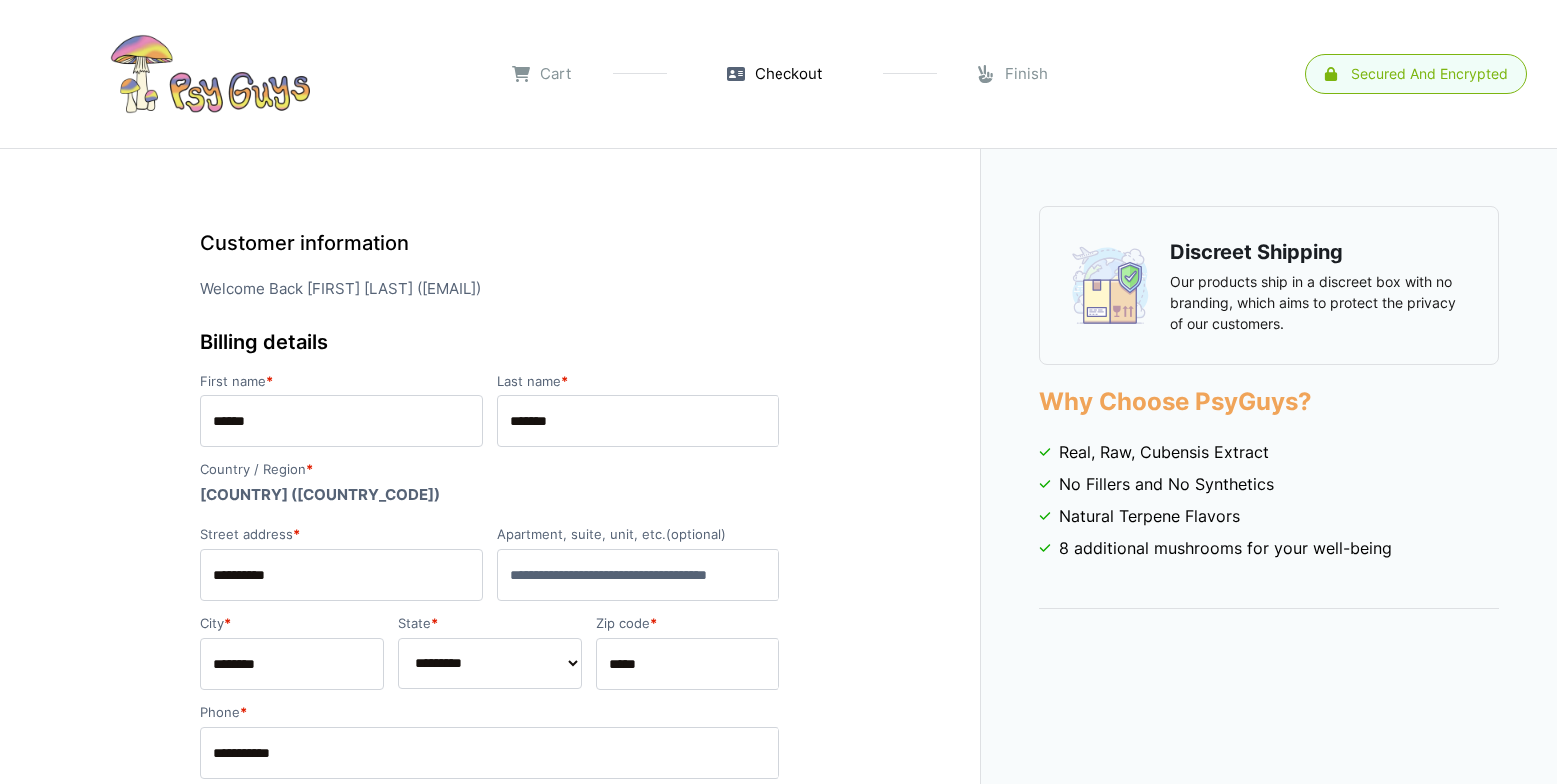 scroll, scrollTop: 0, scrollLeft: 0, axis: both 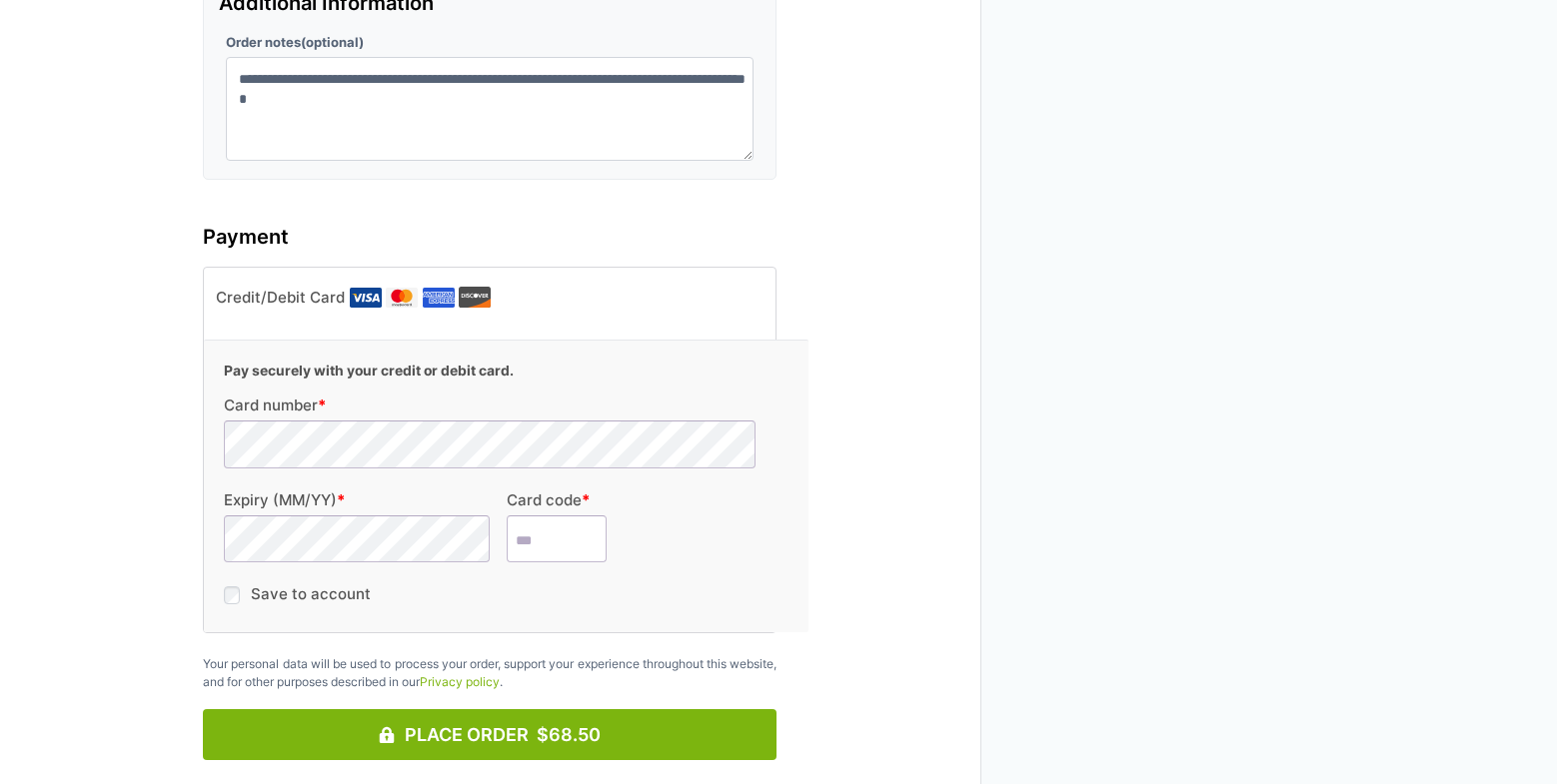 type on "***" 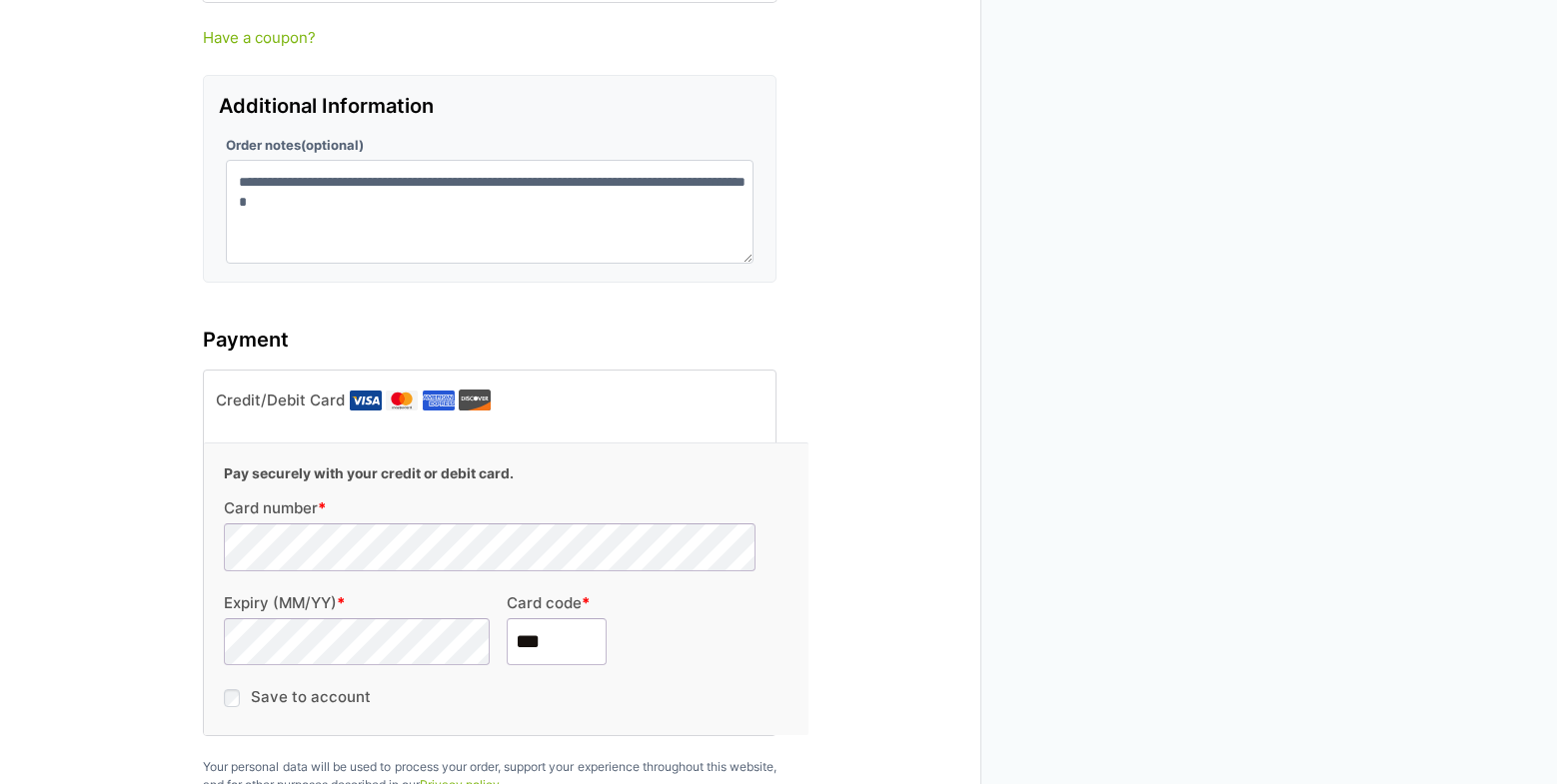 scroll, scrollTop: 2070, scrollLeft: 0, axis: vertical 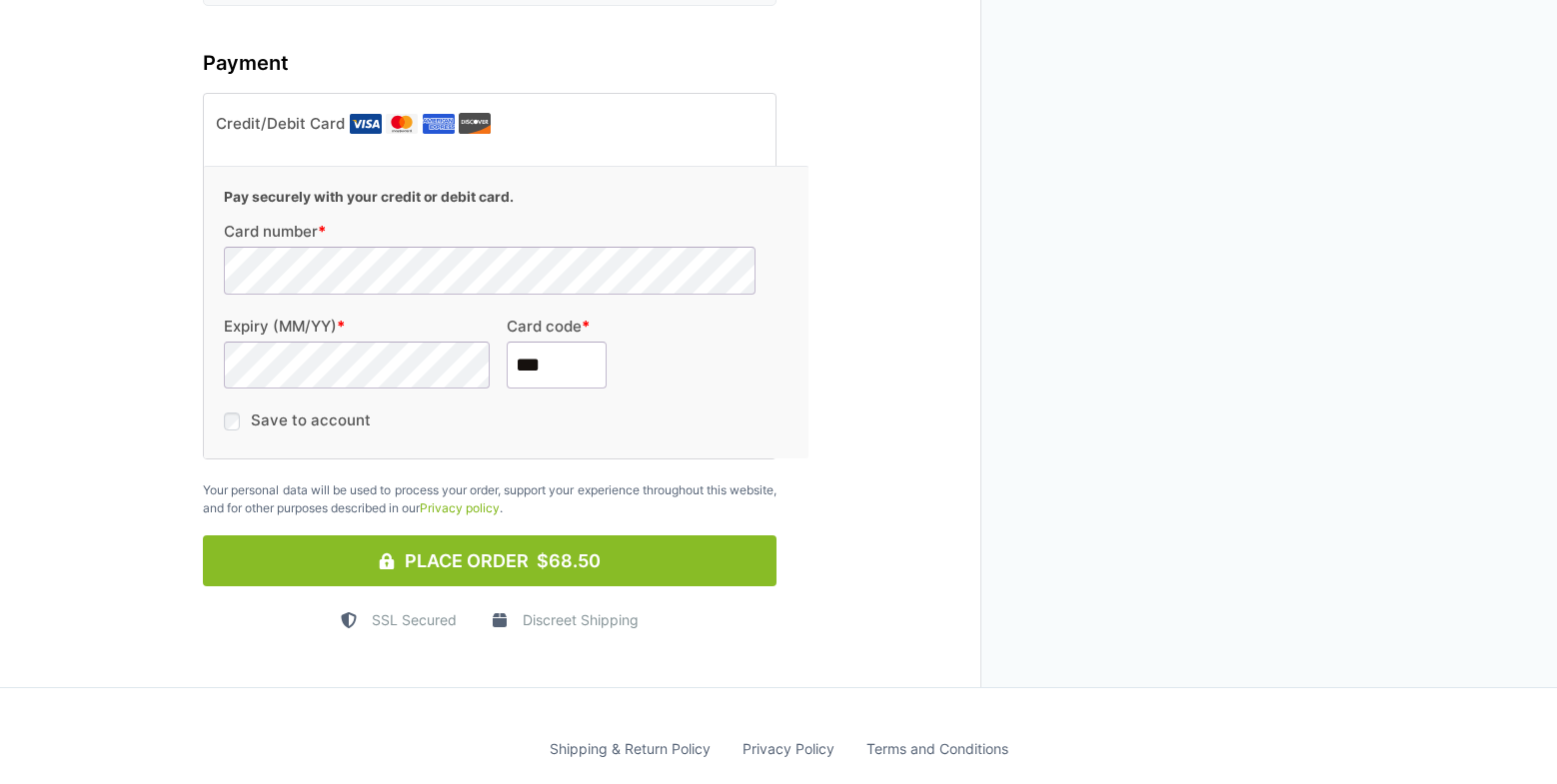 click on "Place Order  $68.50" at bounding box center [490, 560] 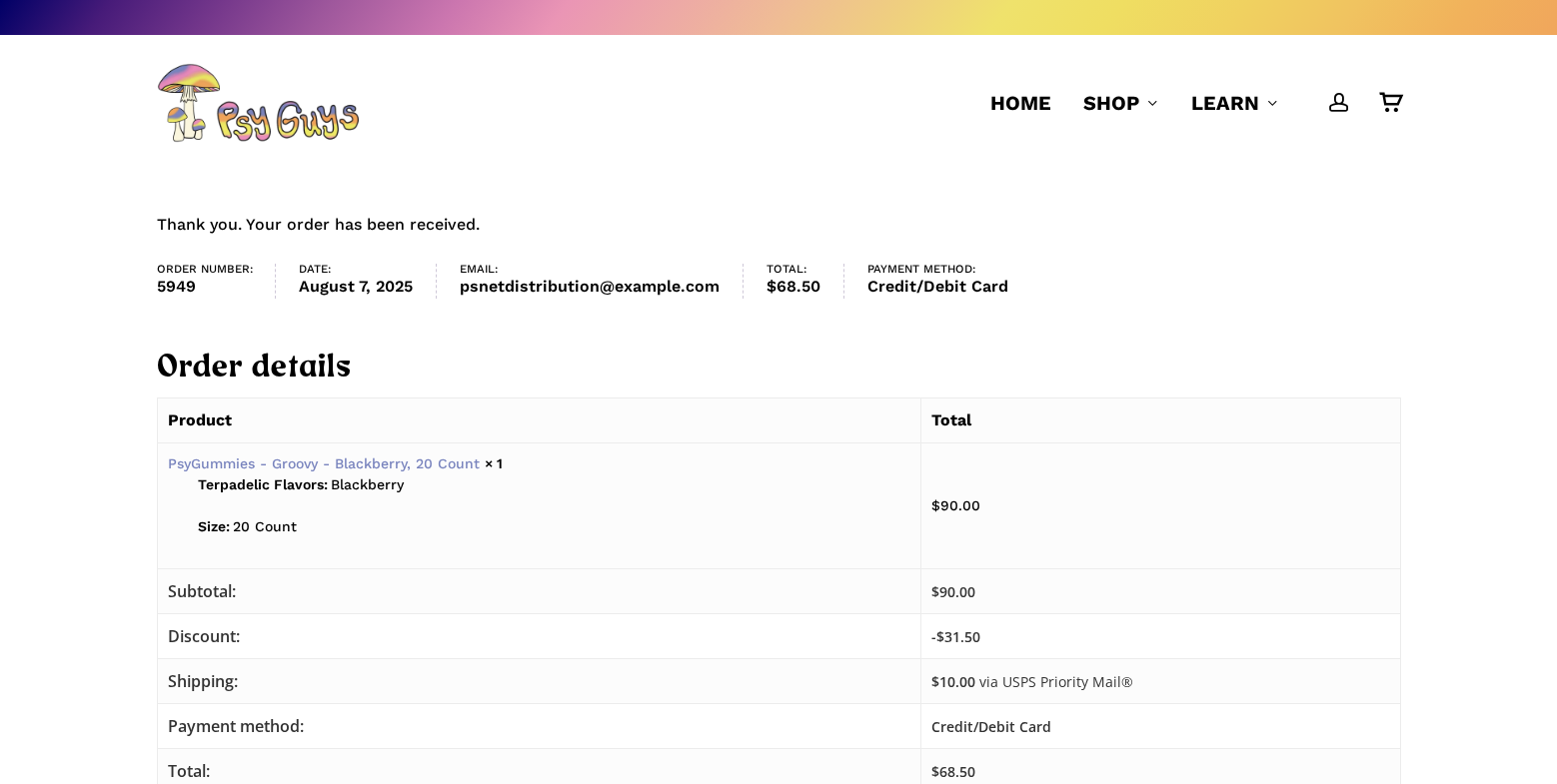 scroll, scrollTop: 0, scrollLeft: 0, axis: both 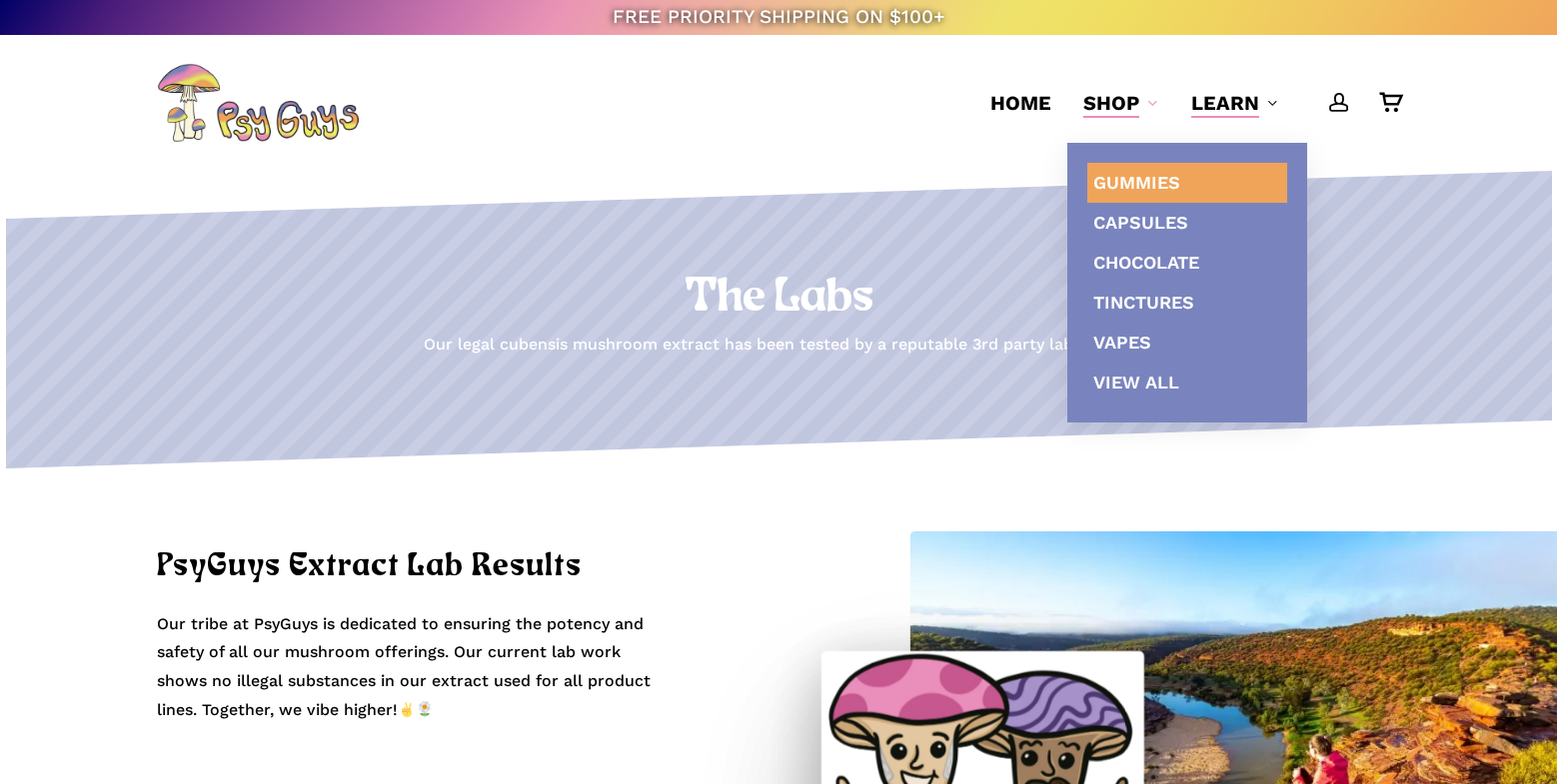 click on "Gummies" at bounding box center (1136, 182) 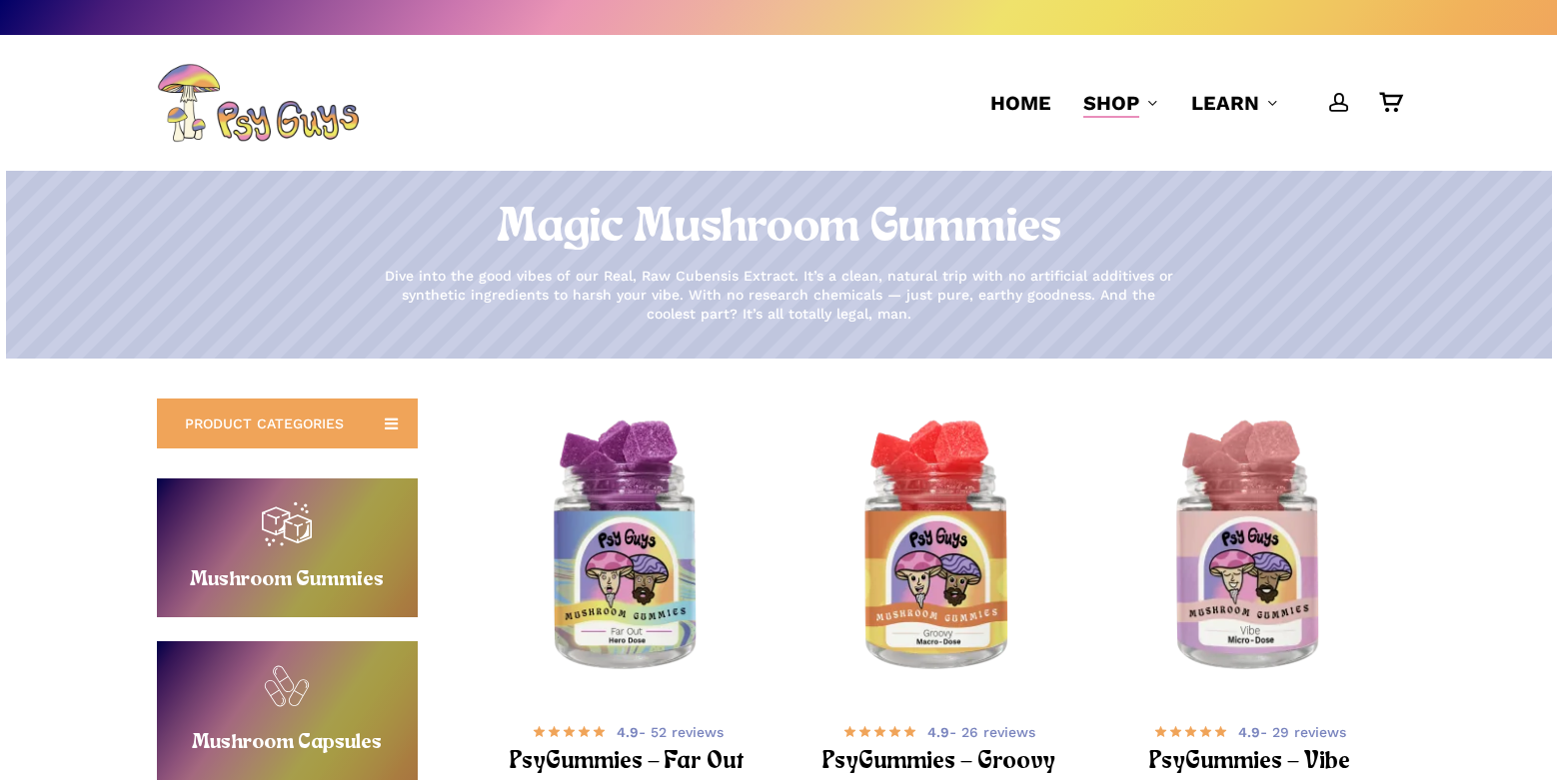 scroll, scrollTop: 0, scrollLeft: 0, axis: both 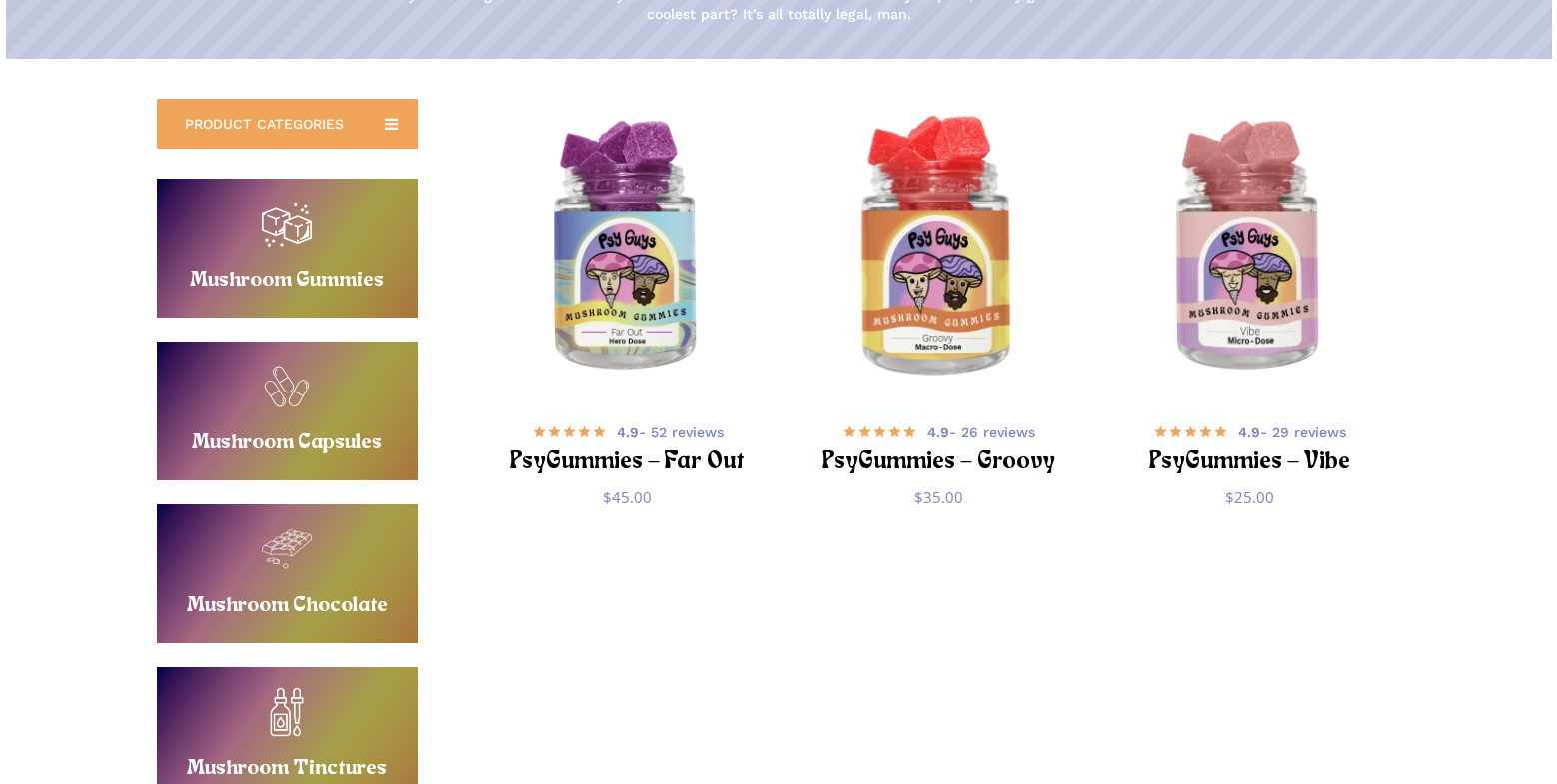click at bounding box center (938, 249) 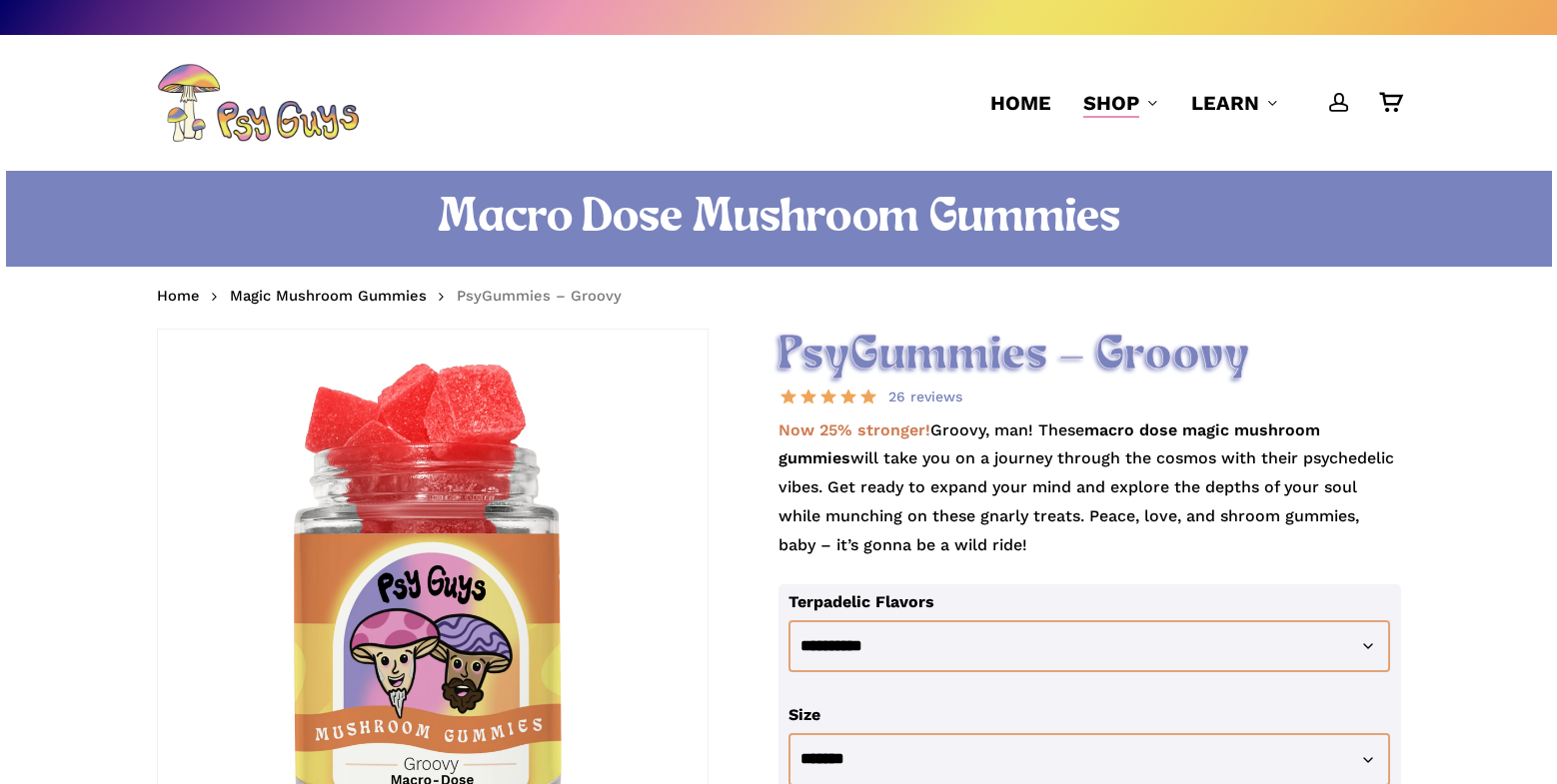 scroll, scrollTop: 0, scrollLeft: 0, axis: both 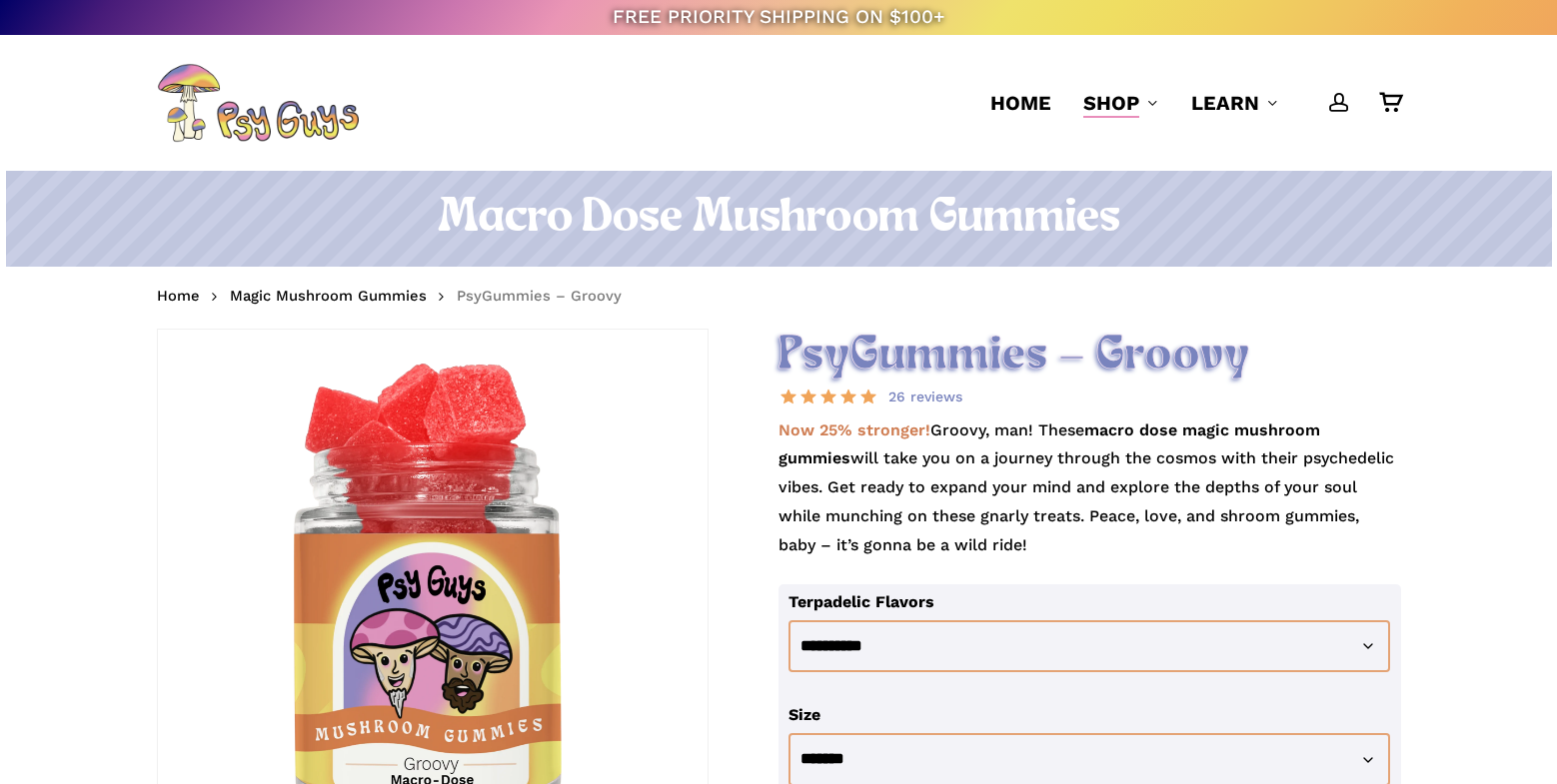 drag, startPoint x: 1562, startPoint y: 70, endPoint x: 842, endPoint y: 464, distance: 820.7533 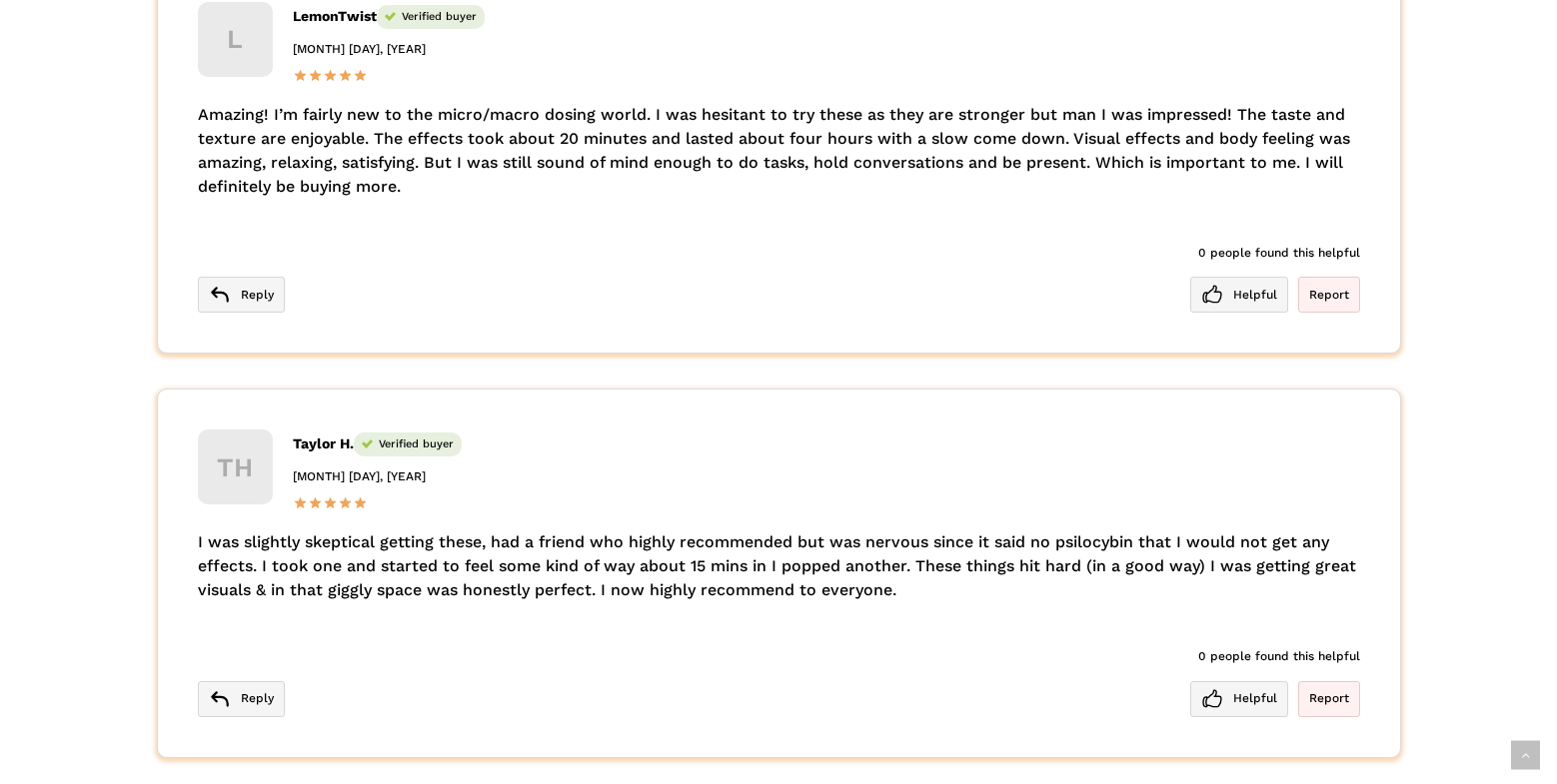 scroll, scrollTop: 4559, scrollLeft: 0, axis: vertical 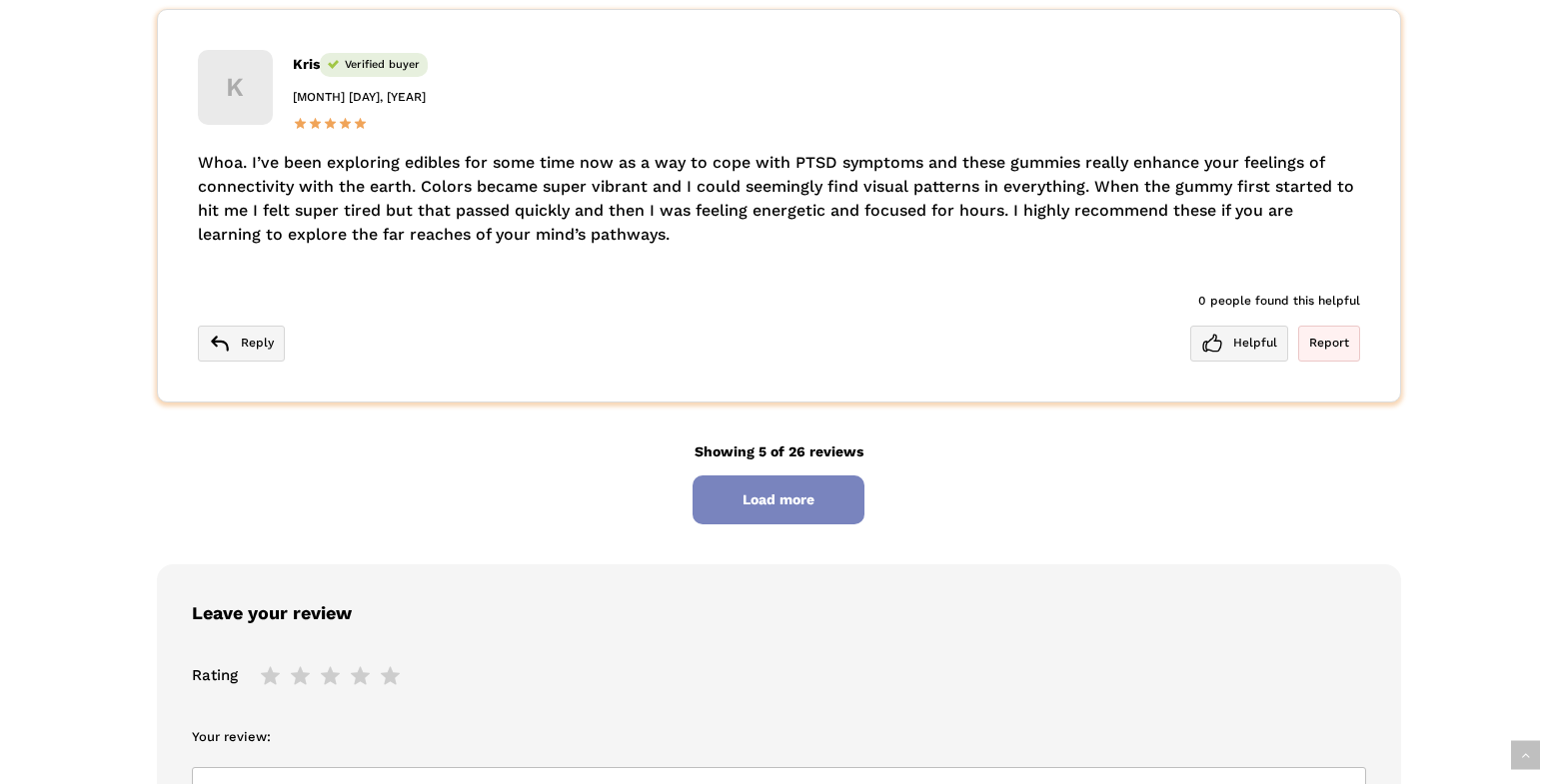 click on "Load more" at bounding box center [778, 499] 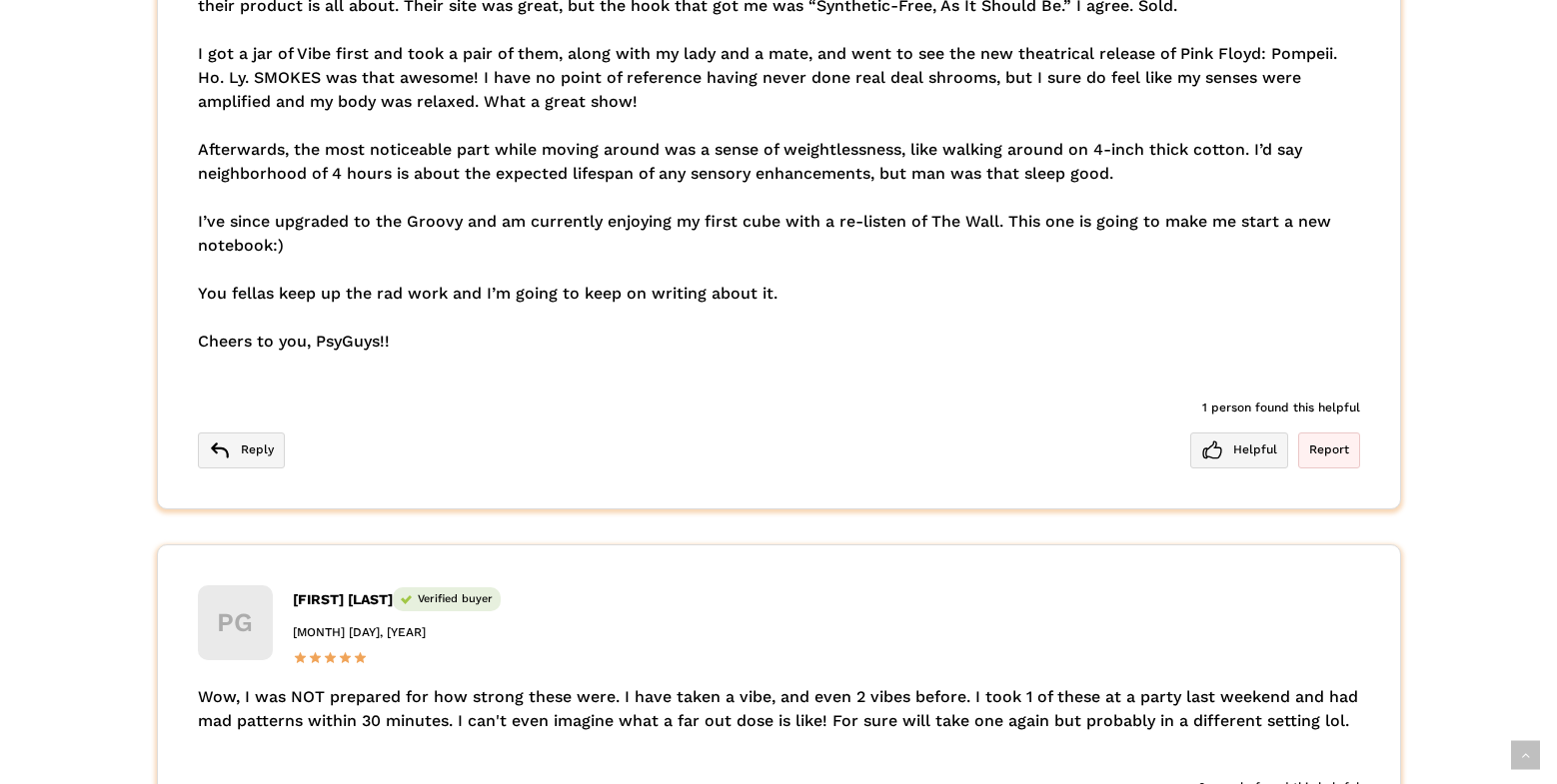 scroll, scrollTop: 7073, scrollLeft: 0, axis: vertical 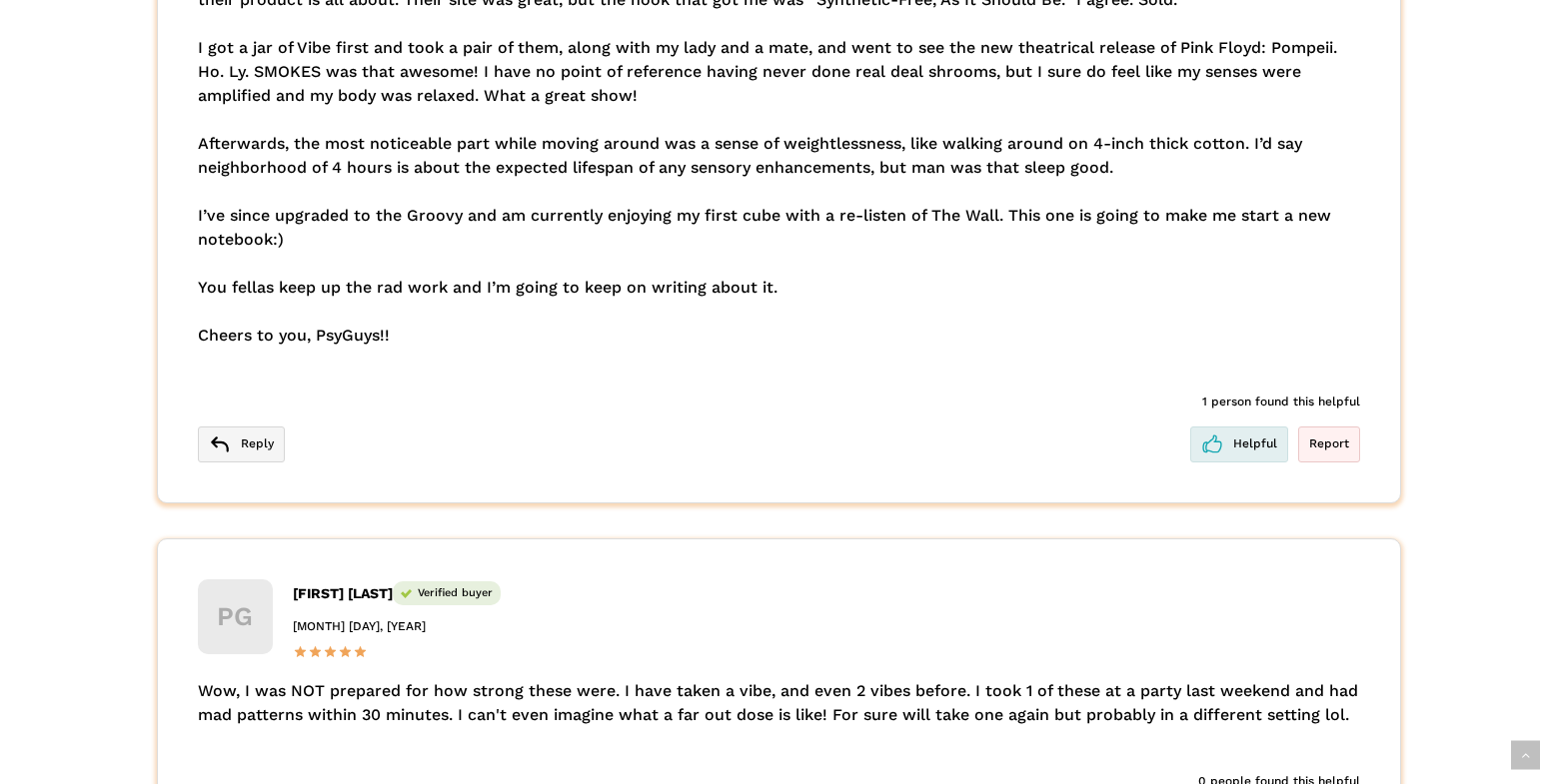 click on "Helpful" at bounding box center (1239, 444) 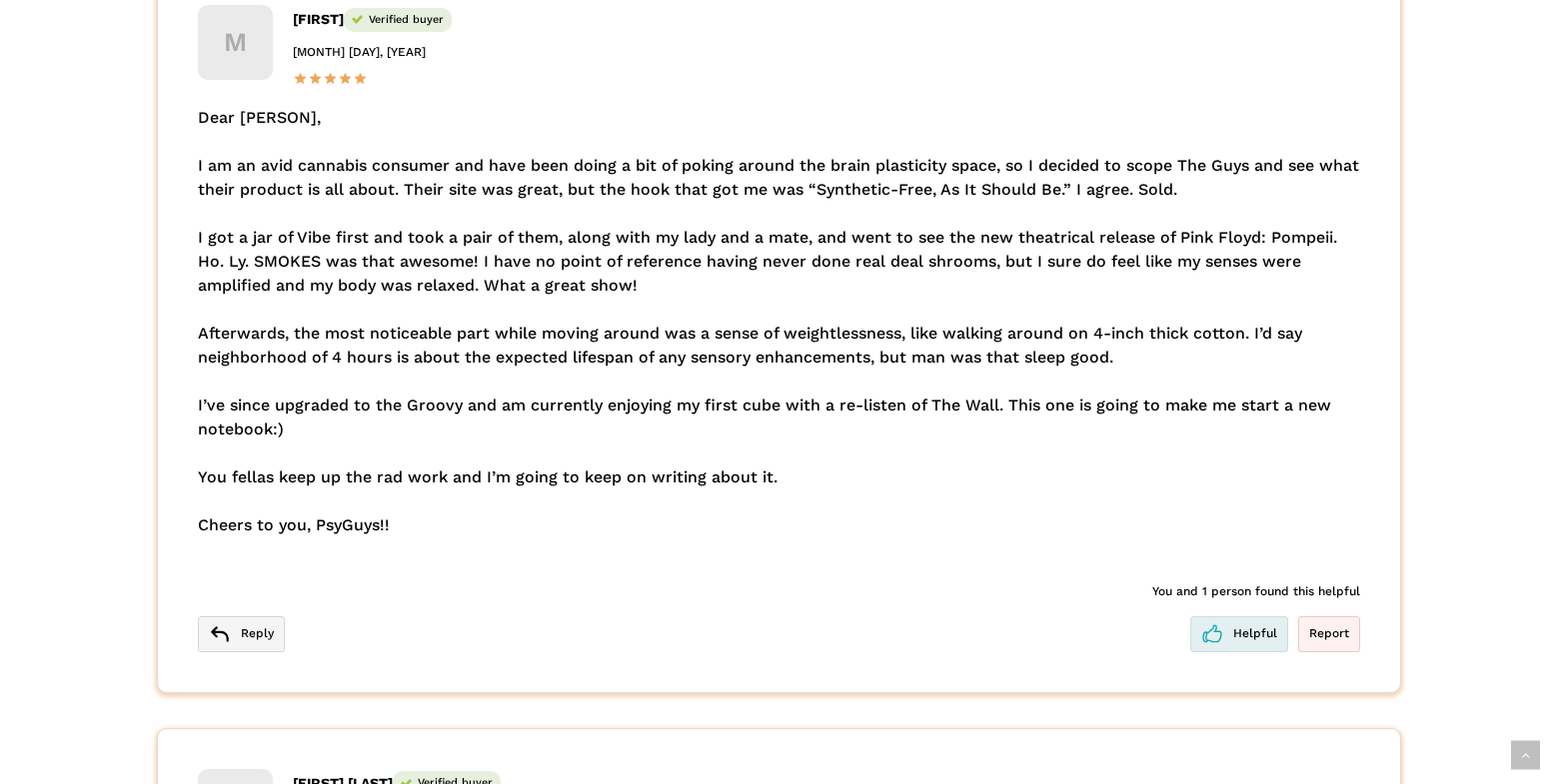 scroll, scrollTop: 6873, scrollLeft: 0, axis: vertical 